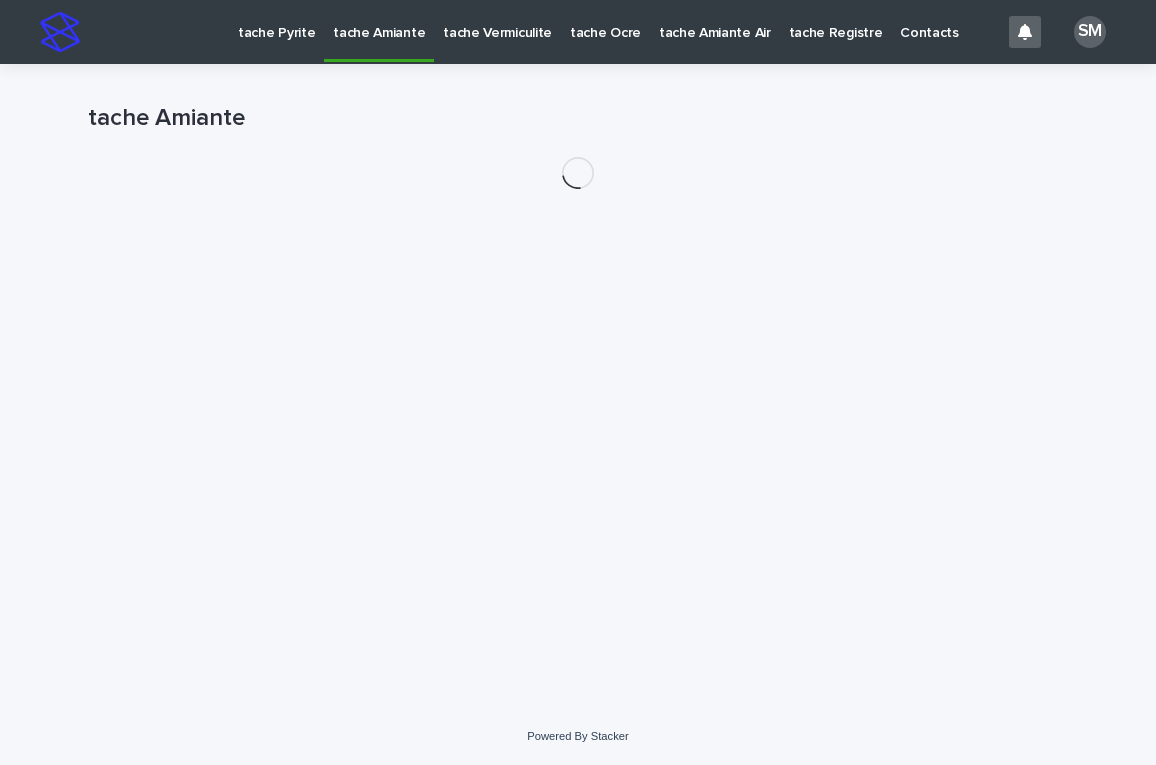 scroll, scrollTop: 0, scrollLeft: 0, axis: both 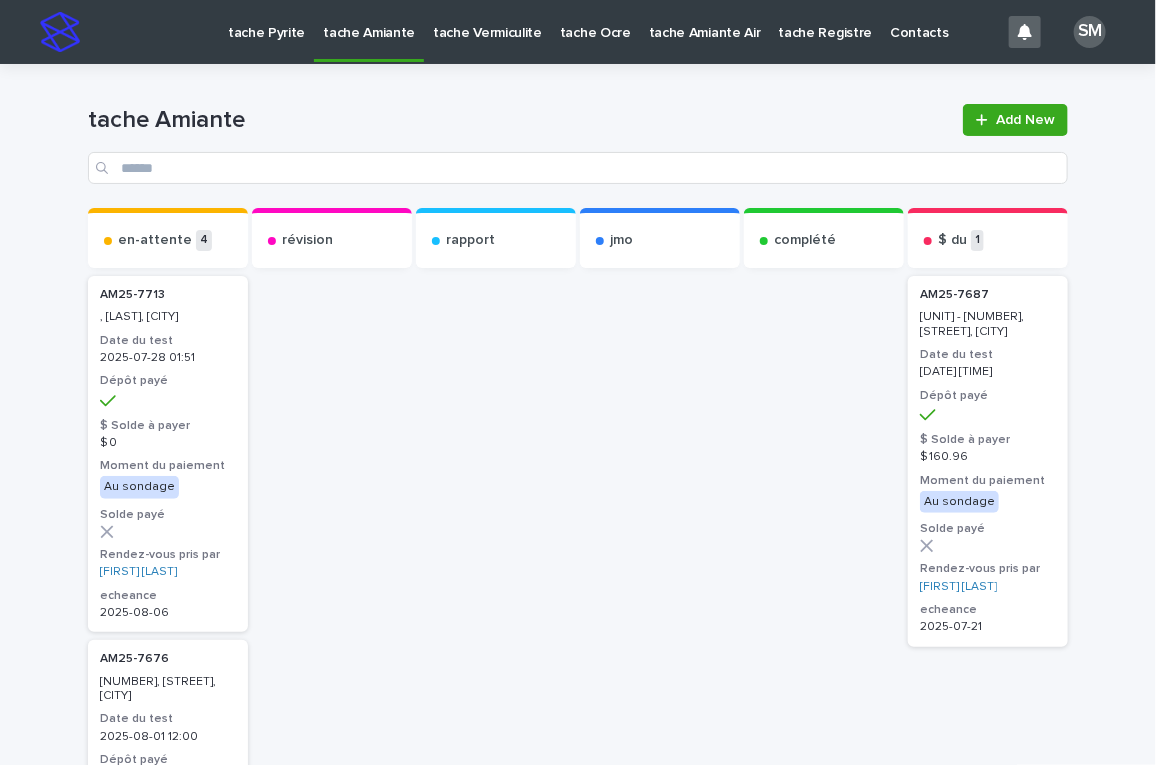 click on "tache Pyrite" at bounding box center [266, 21] 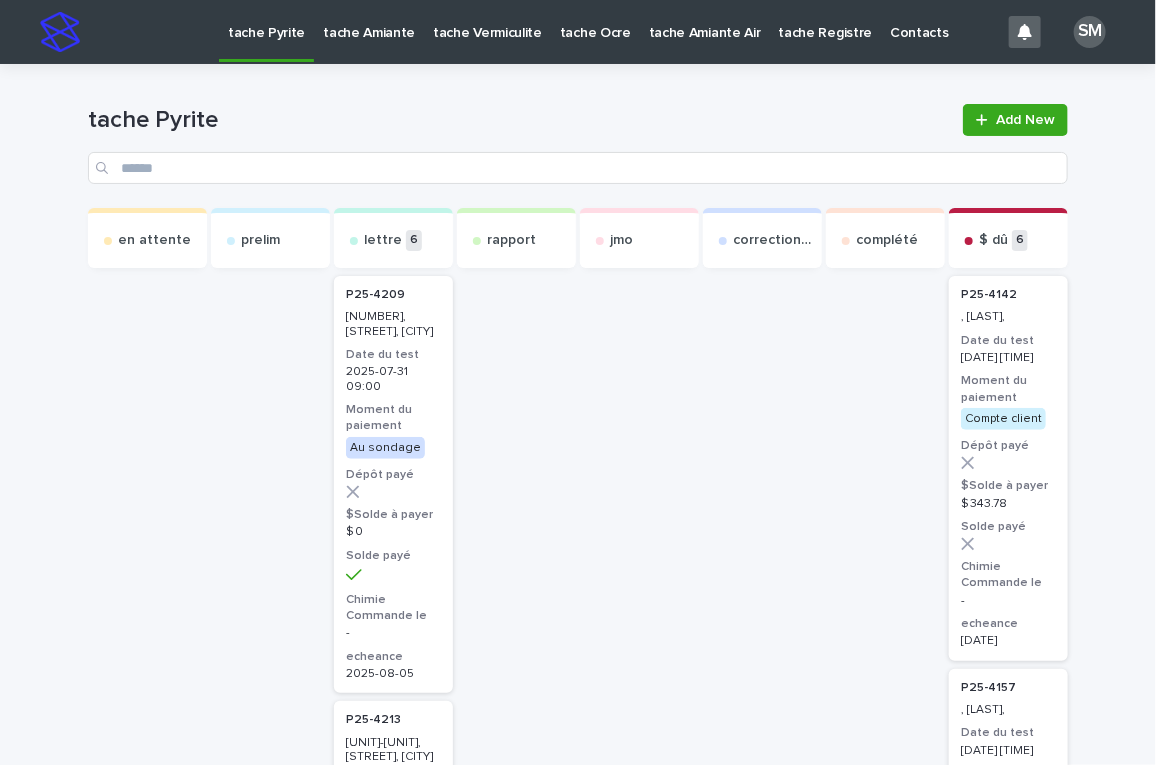 click on "tache Amiante" at bounding box center (369, 21) 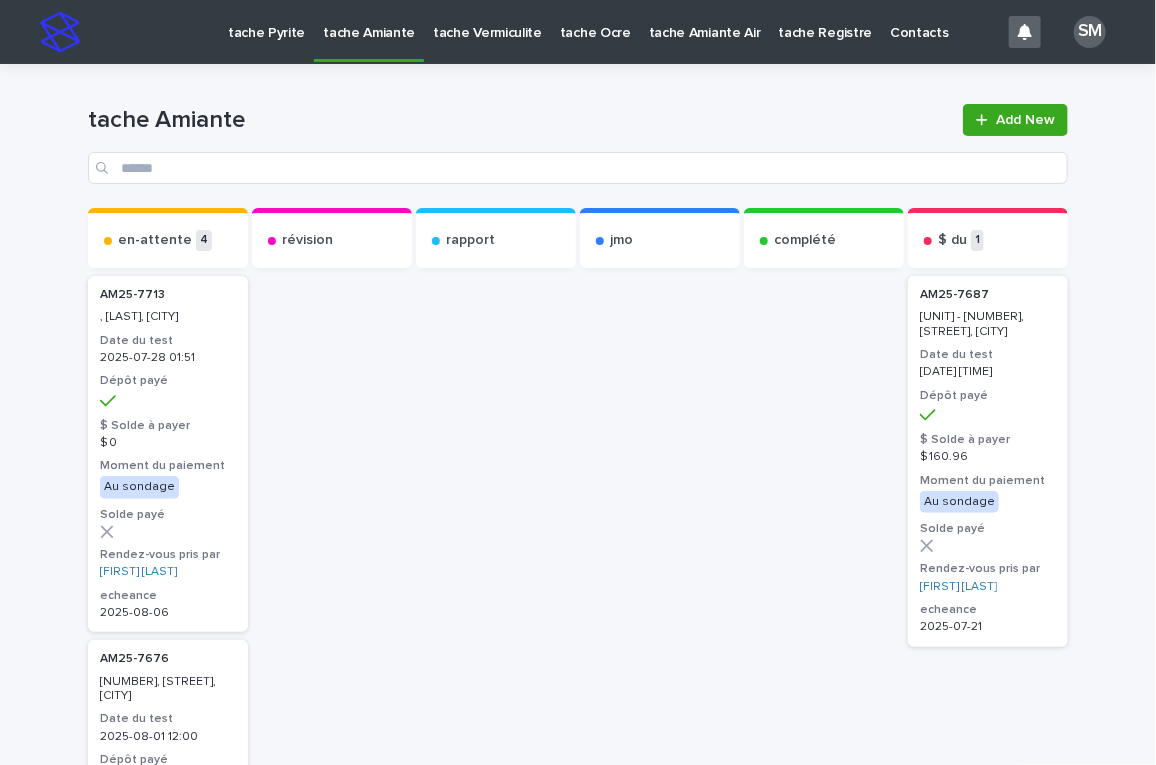 click on "tache Vermiculite" at bounding box center (487, 21) 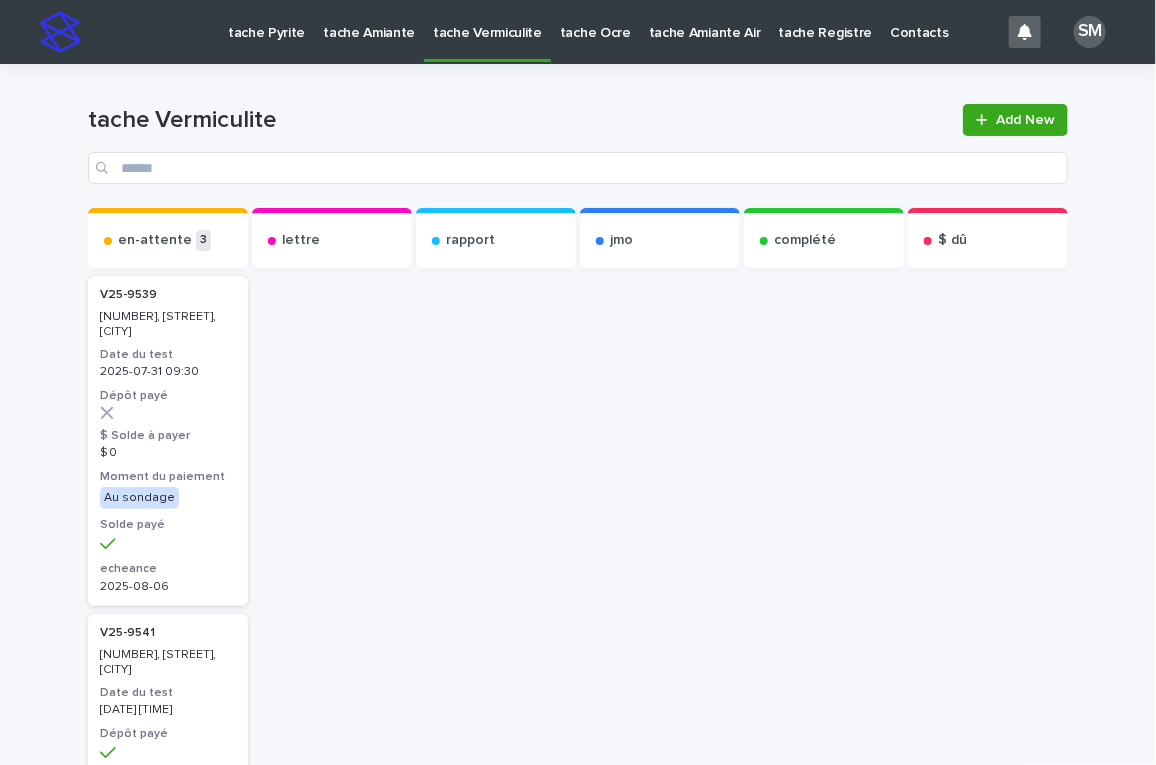 click on "tache Ocre" at bounding box center [595, 21] 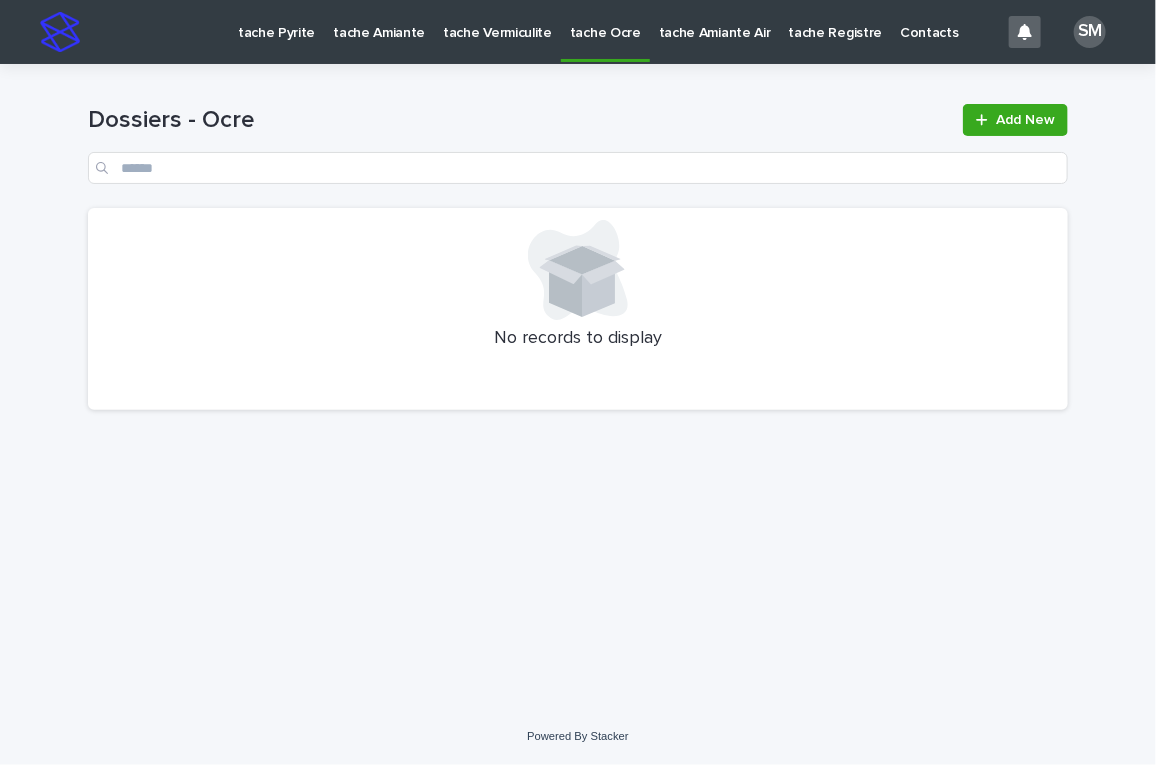 click on "tache Amiante Air" at bounding box center (715, 21) 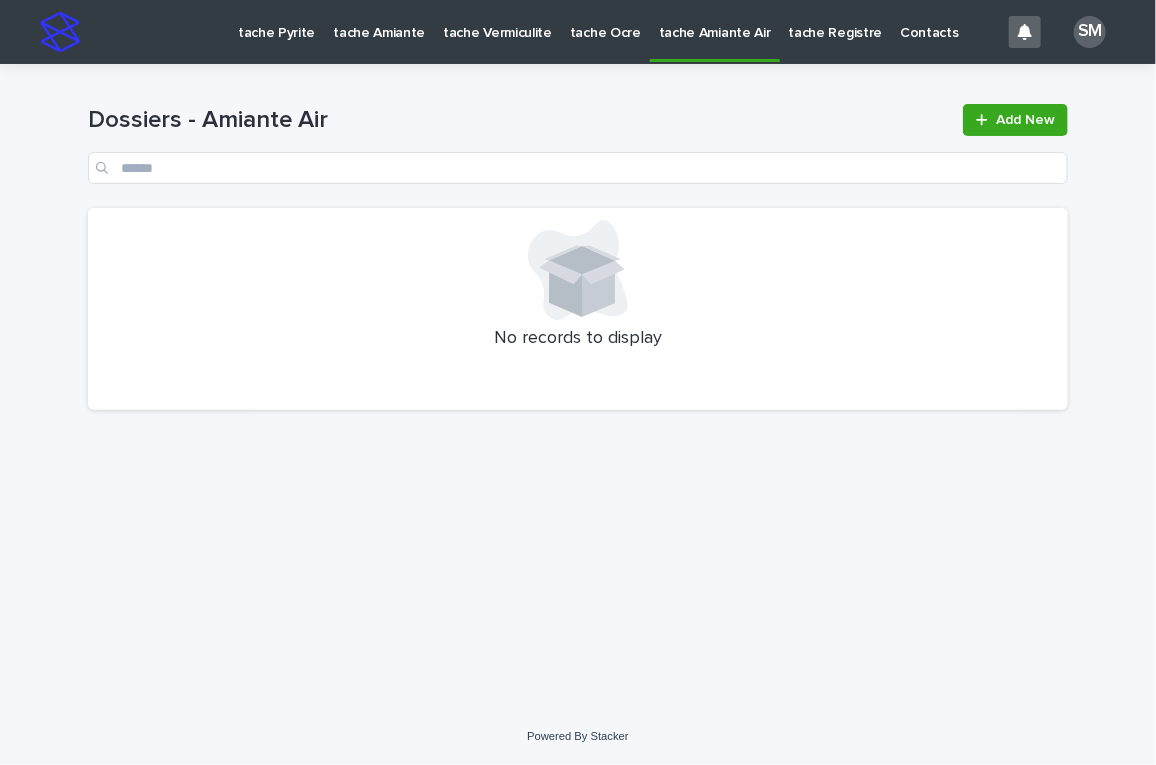 click on "tache Pyrite" at bounding box center (276, 21) 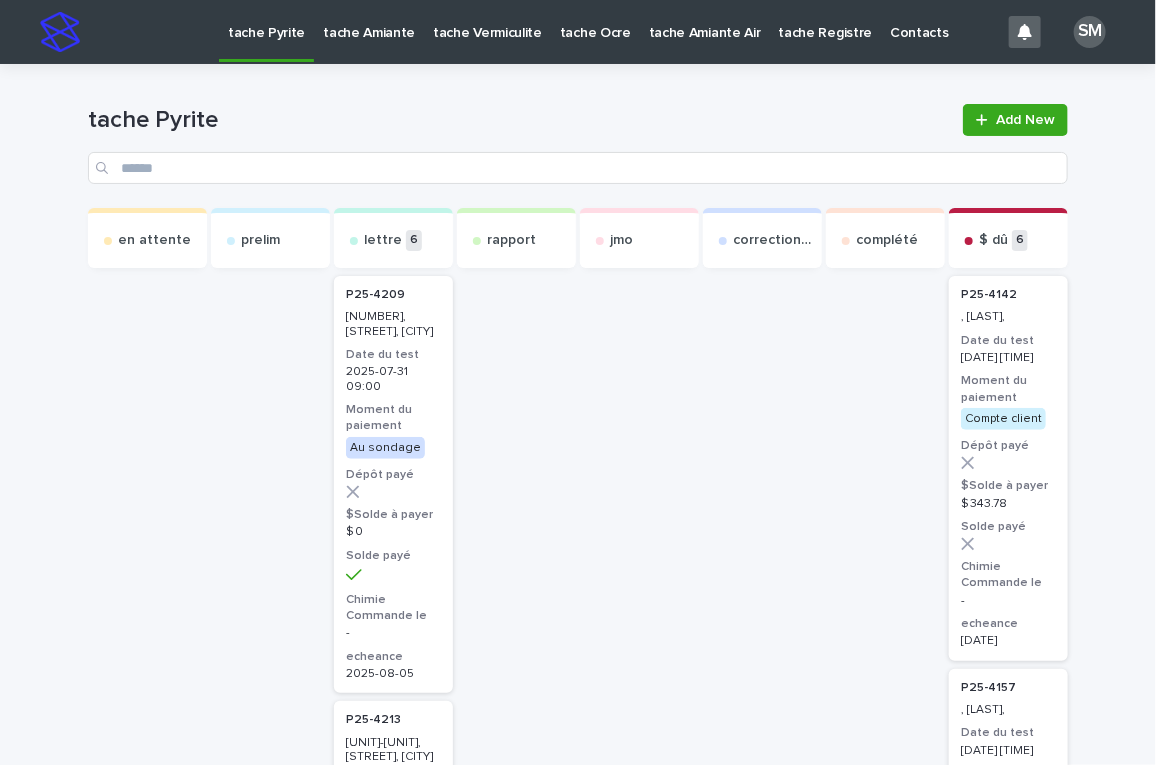 click on "tache Amiante" at bounding box center (369, 21) 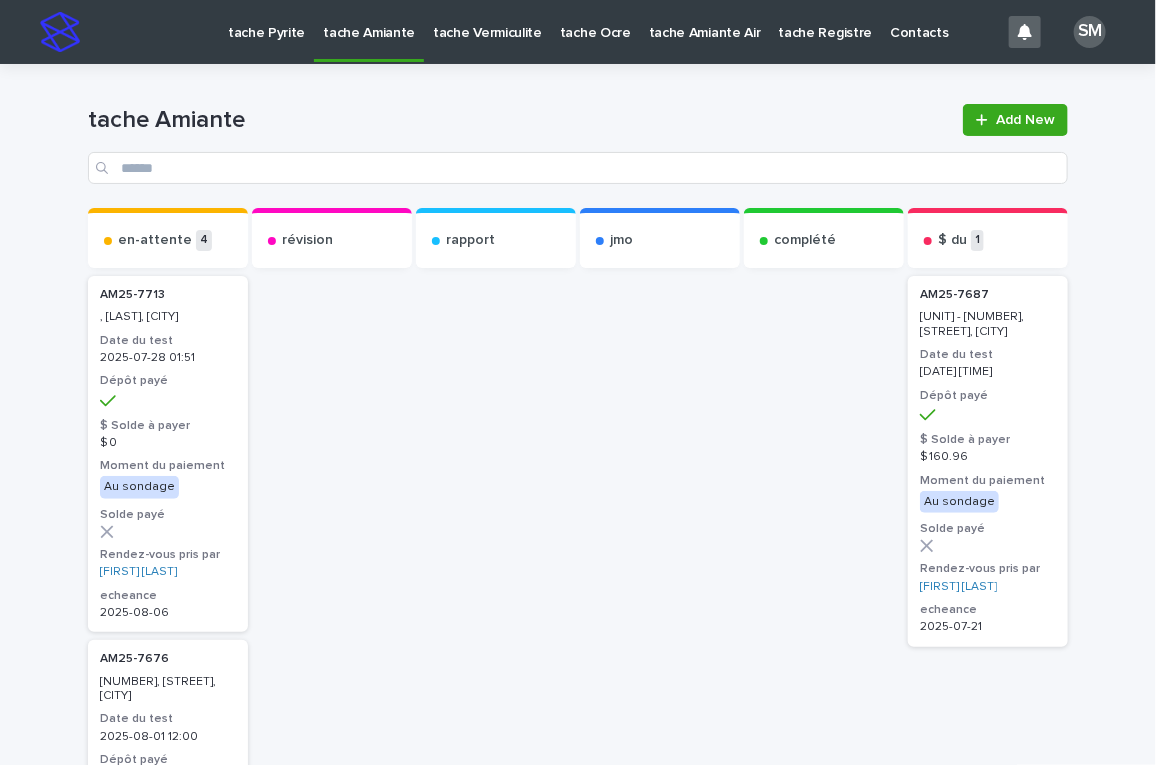click on "tache Vermiculite" at bounding box center (487, 21) 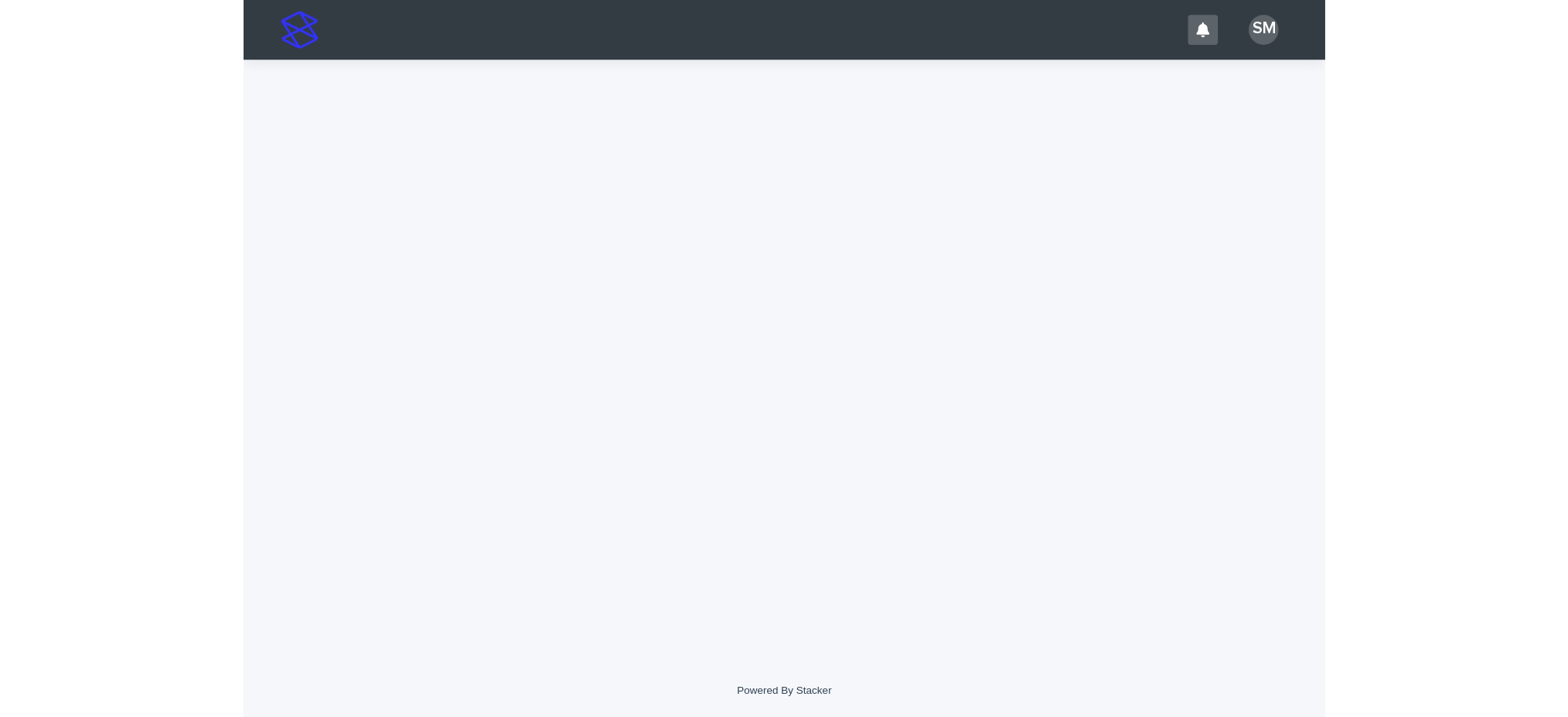 scroll, scrollTop: 0, scrollLeft: 0, axis: both 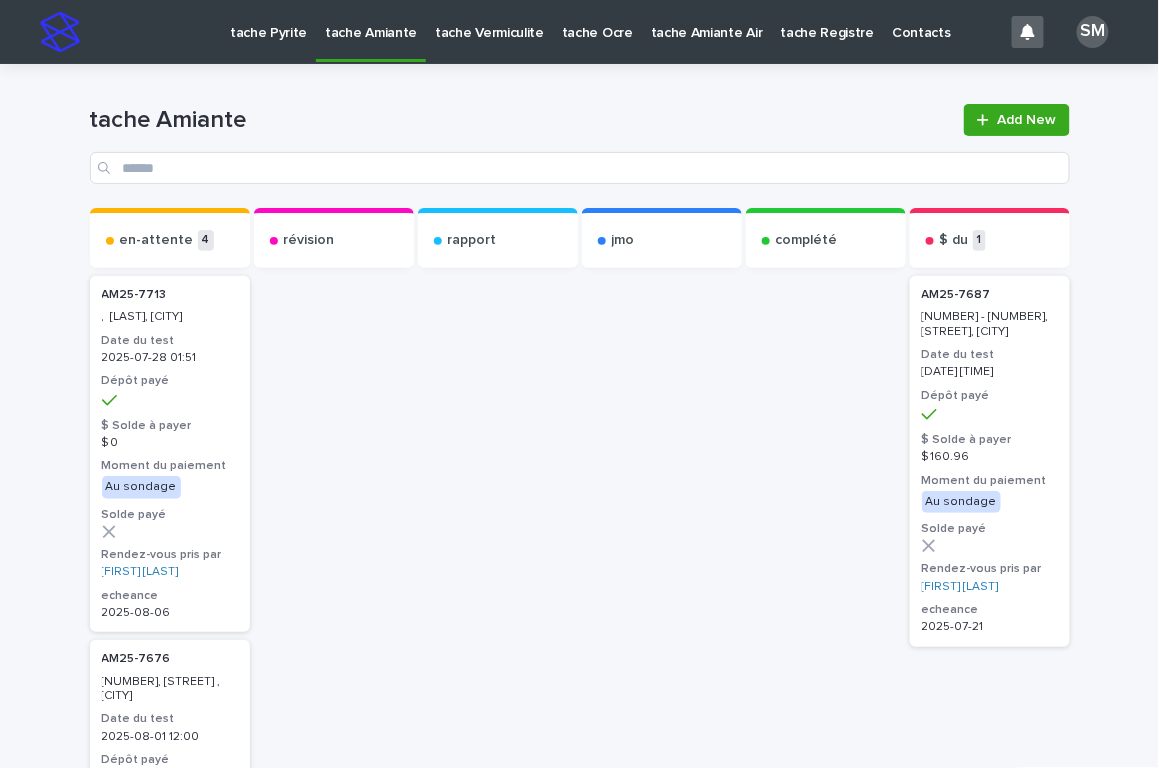 click on "tache Pyrite" at bounding box center [268, 21] 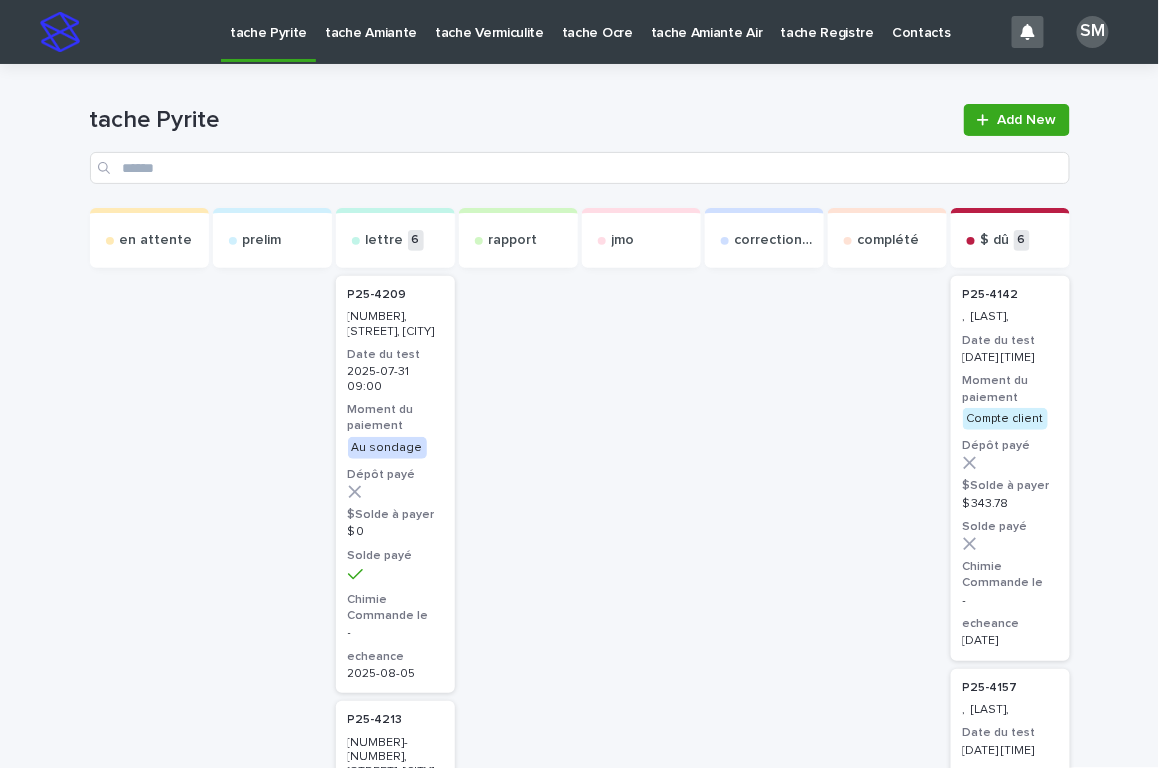 click on "tache Amiante" at bounding box center (371, 21) 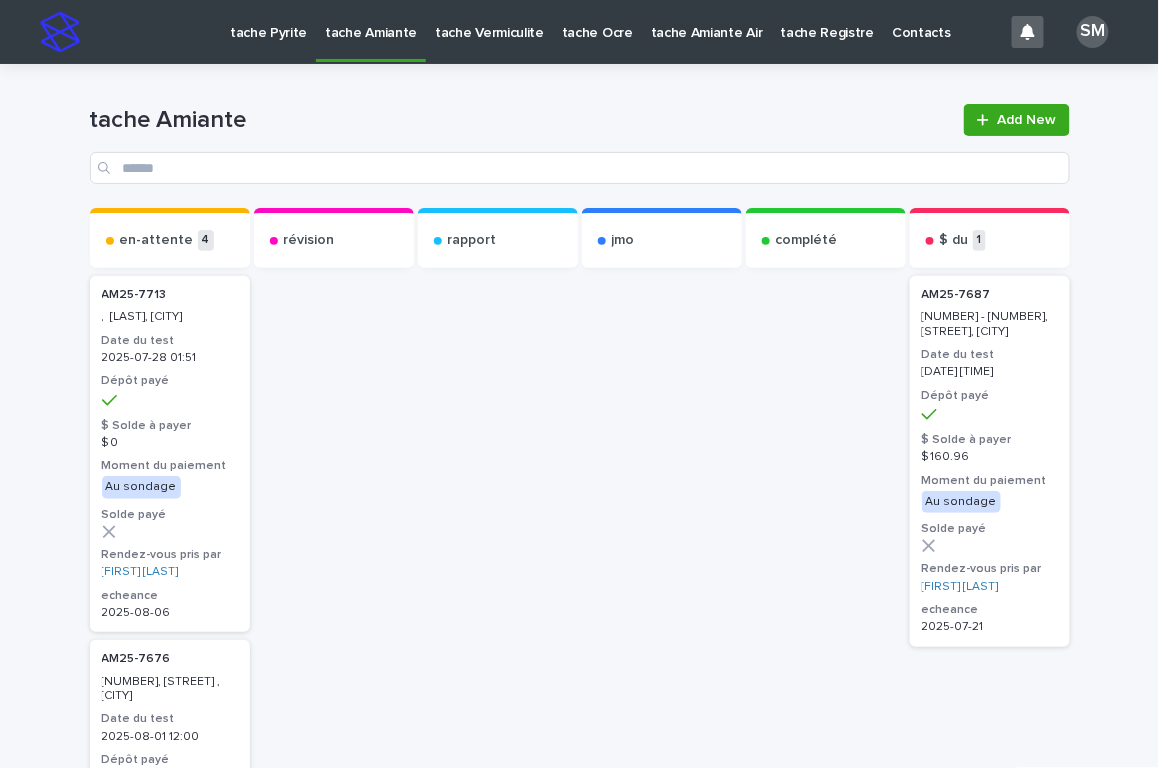 click on "tache Vermiculite" at bounding box center (489, 21) 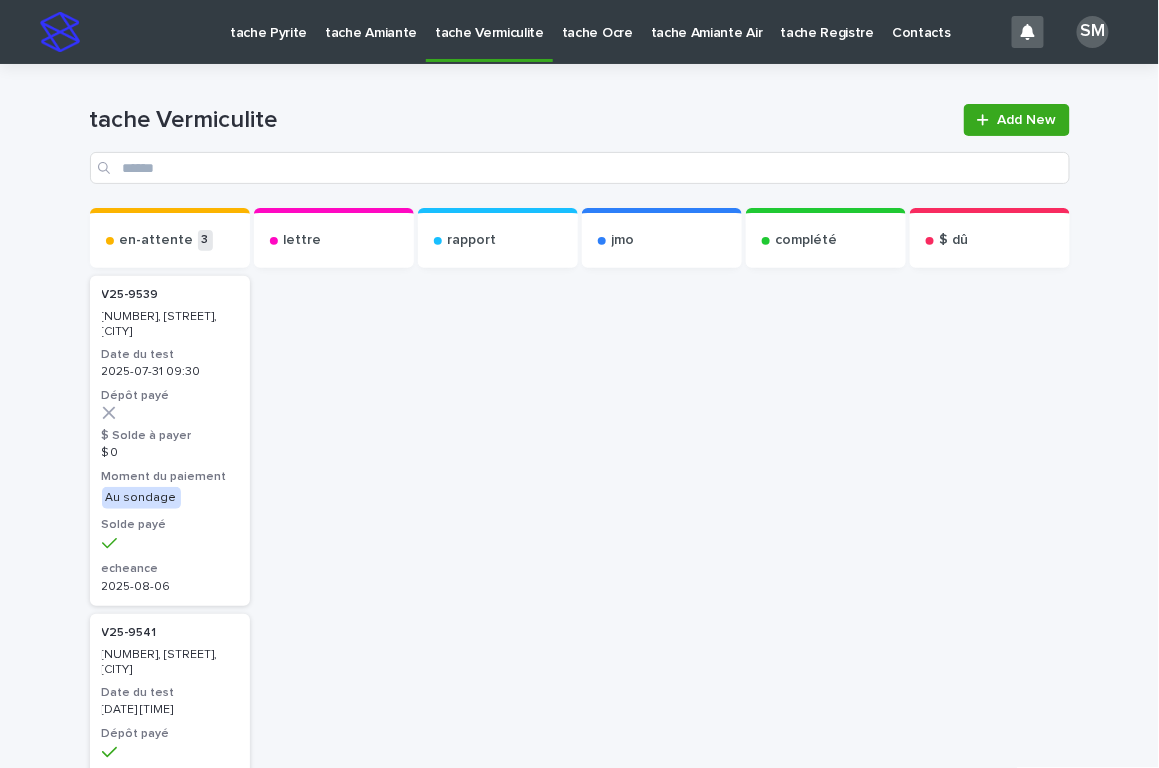click on "tache Pyrite" at bounding box center (268, 31) 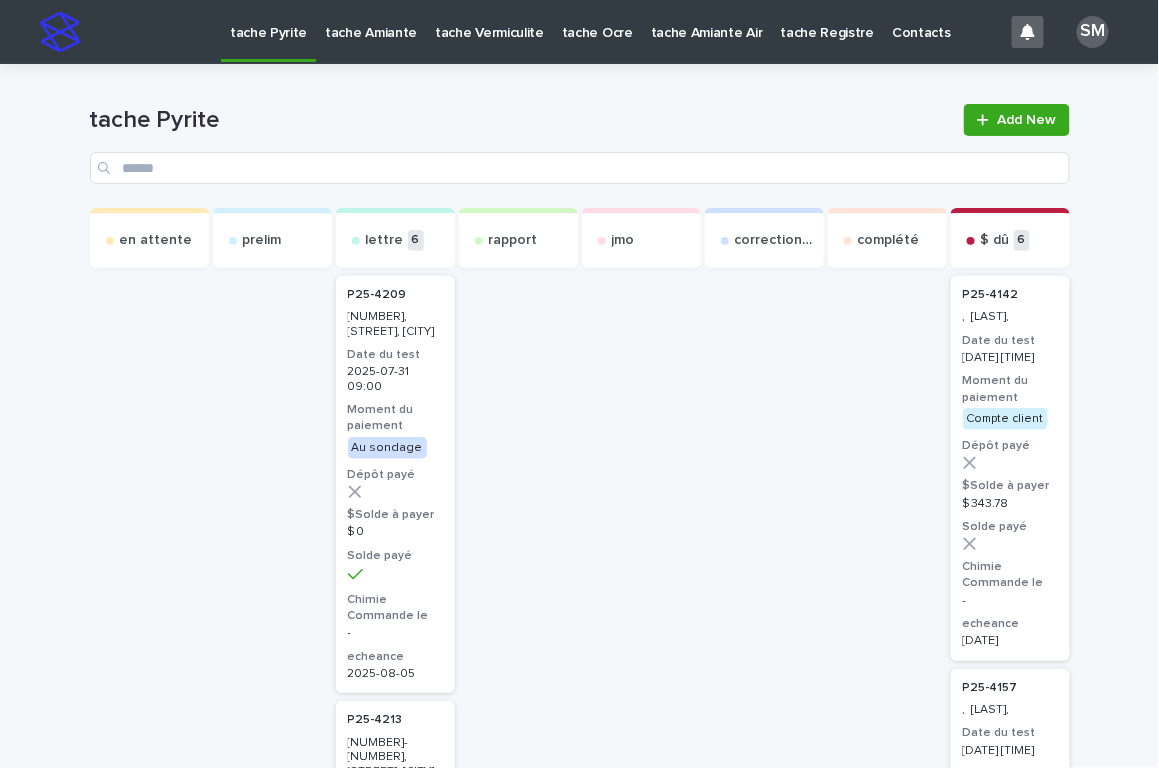 click on "tache Amiante" at bounding box center [371, 21] 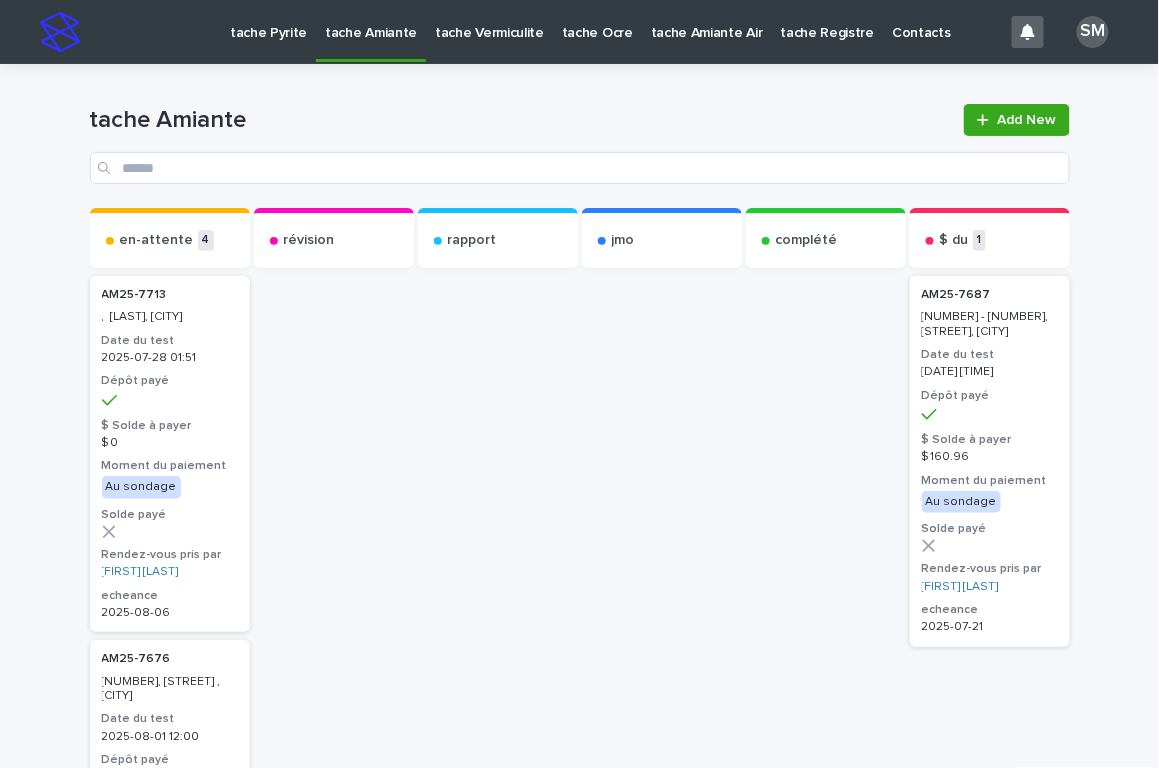 click on "tache Pyrite" at bounding box center (268, 21) 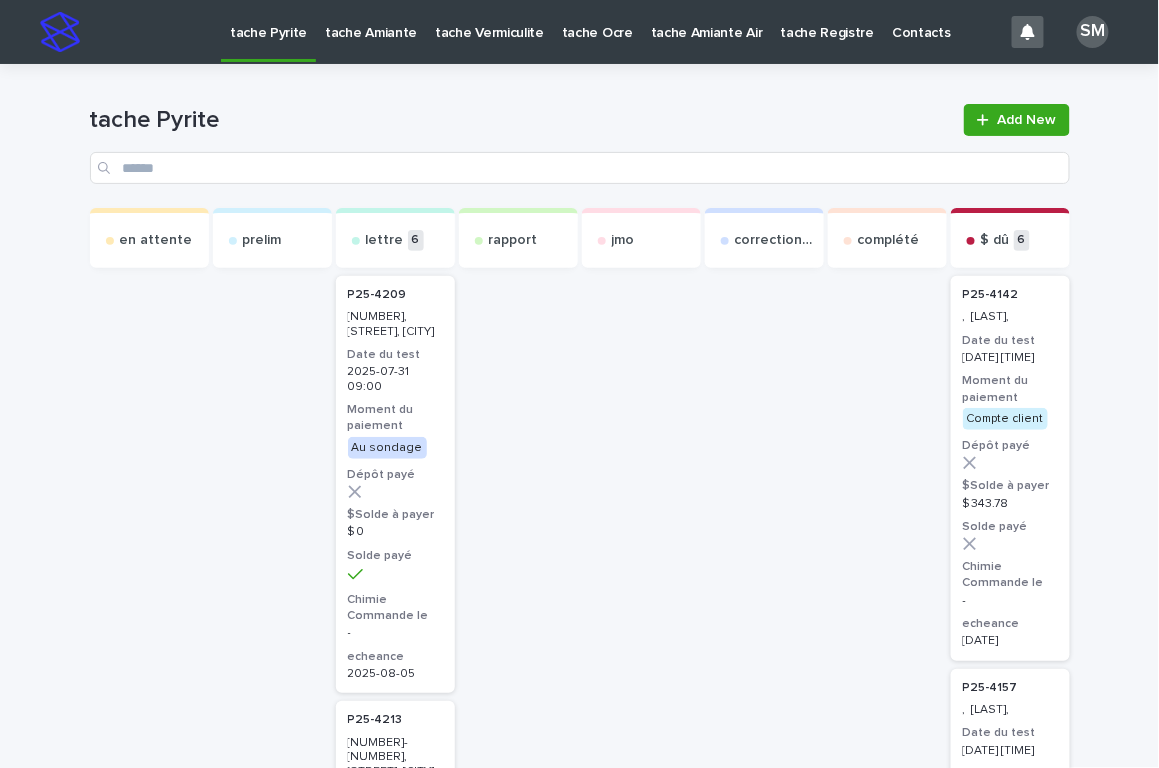 click on "tache Amiante" at bounding box center (371, 21) 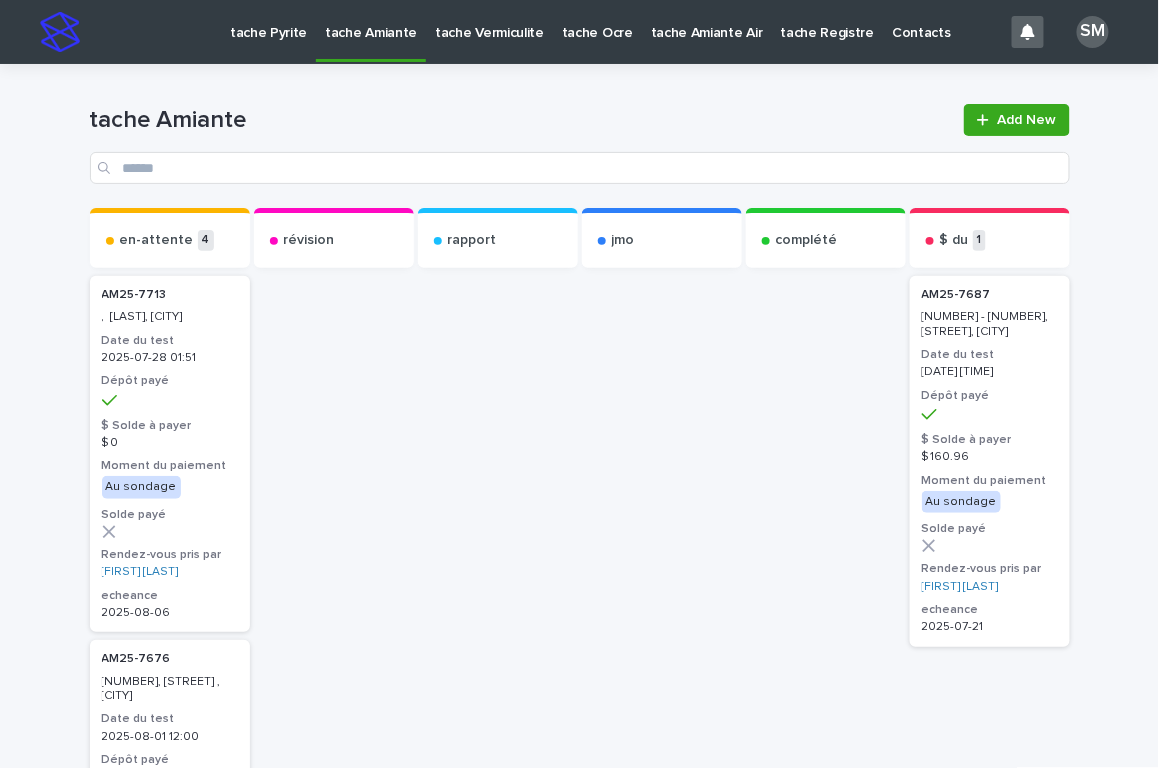 click on "tache Vermiculite" at bounding box center [489, 21] 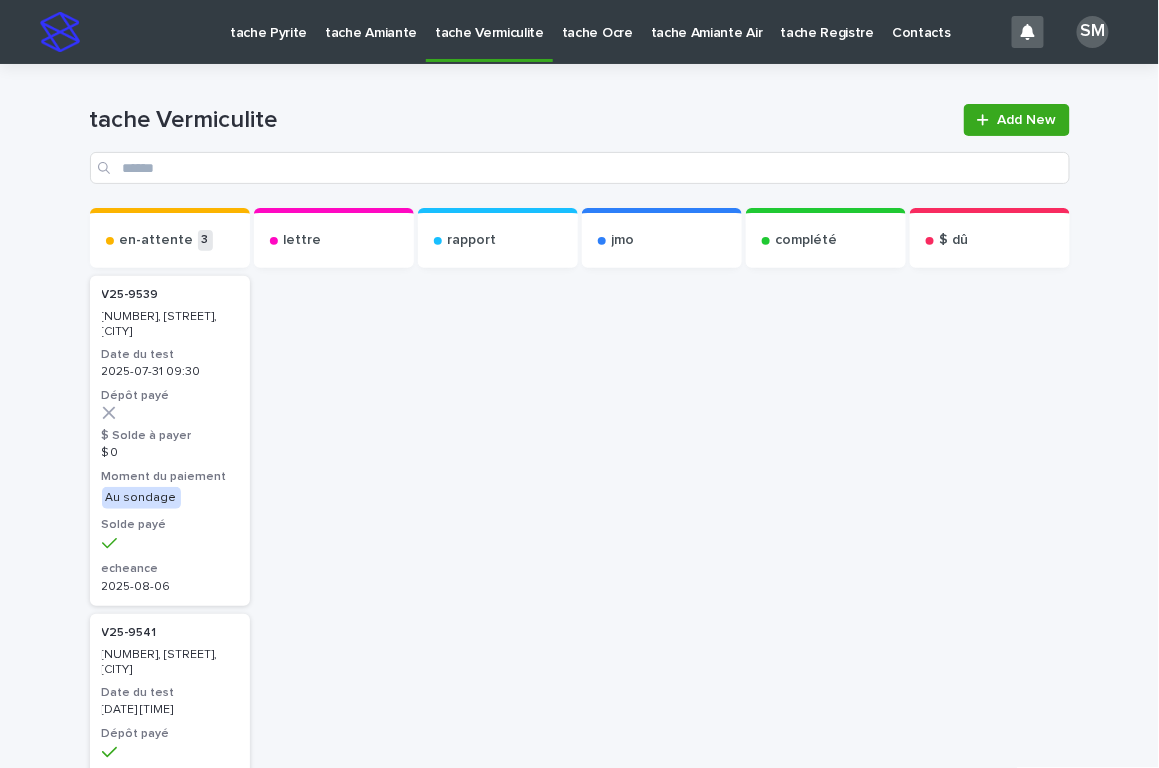 click on "tache Ocre" at bounding box center [597, 21] 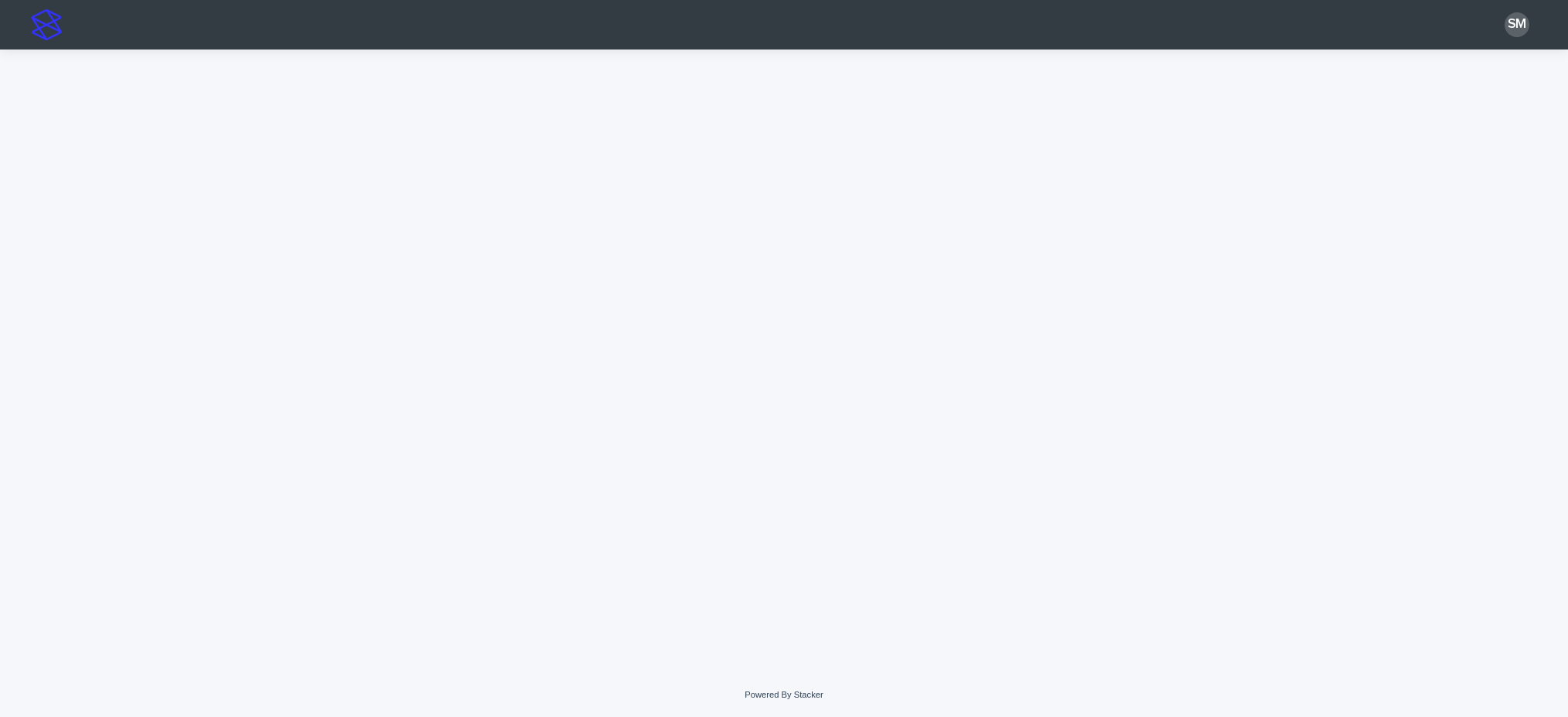 scroll, scrollTop: 0, scrollLeft: 0, axis: both 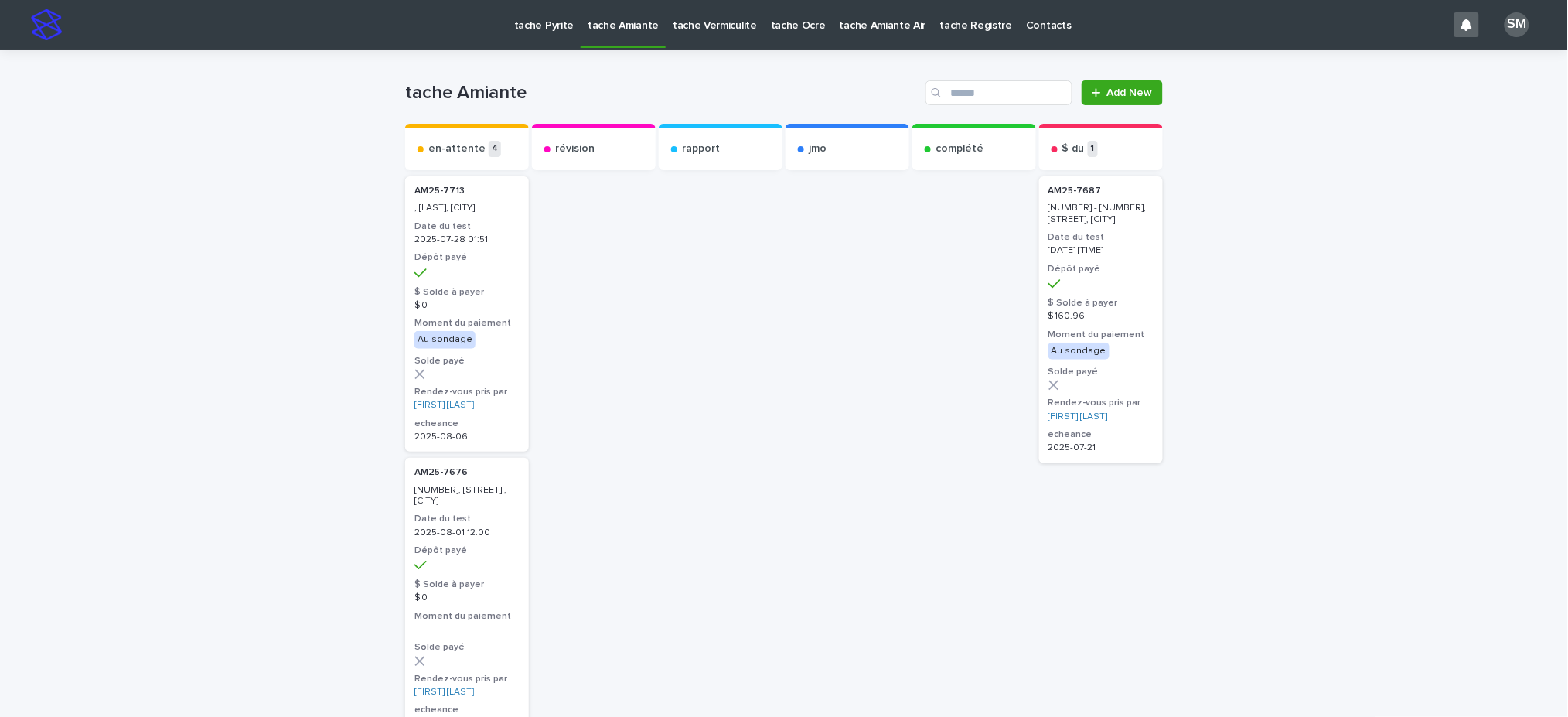 click on "tache Pyrite" at bounding box center (544, 16) 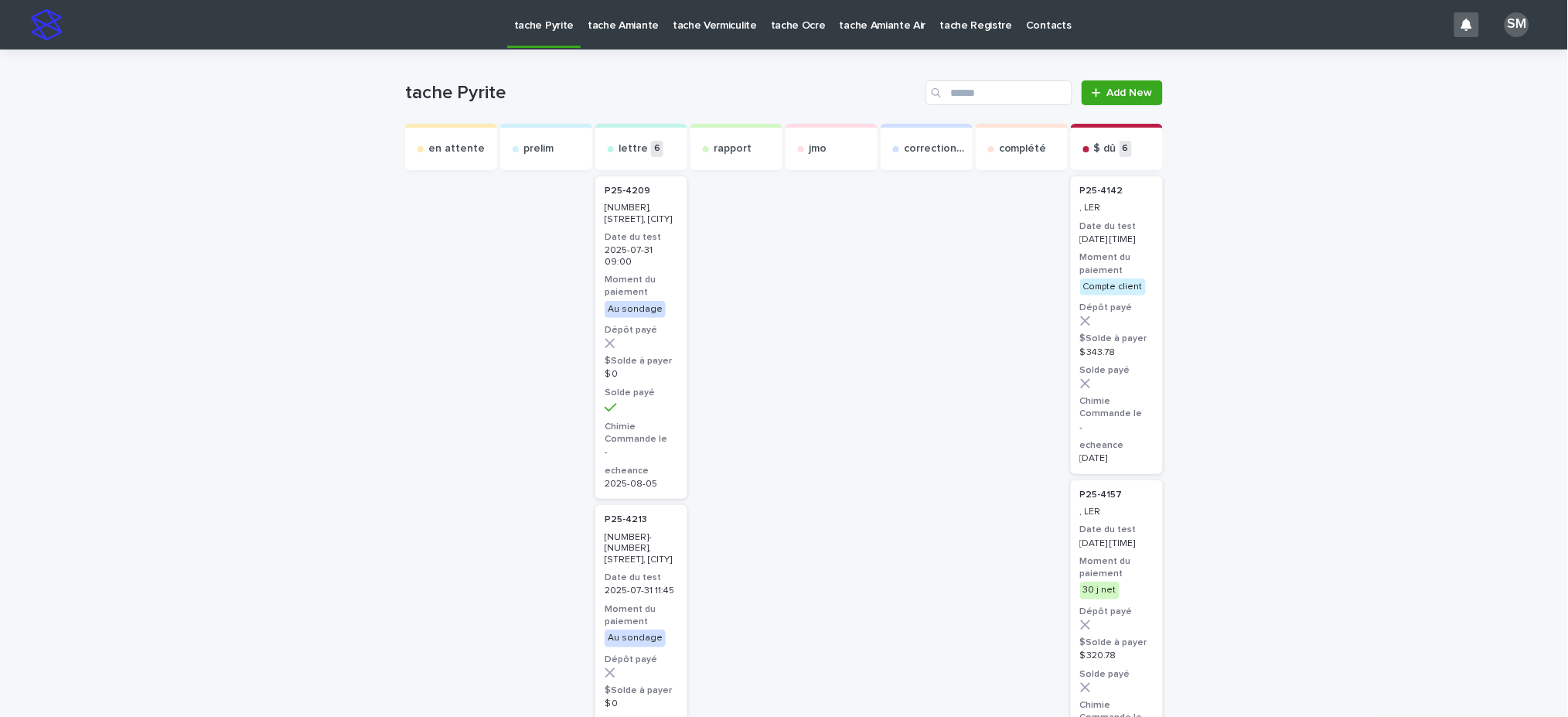 click on "tache Amiante" at bounding box center (623, 24) 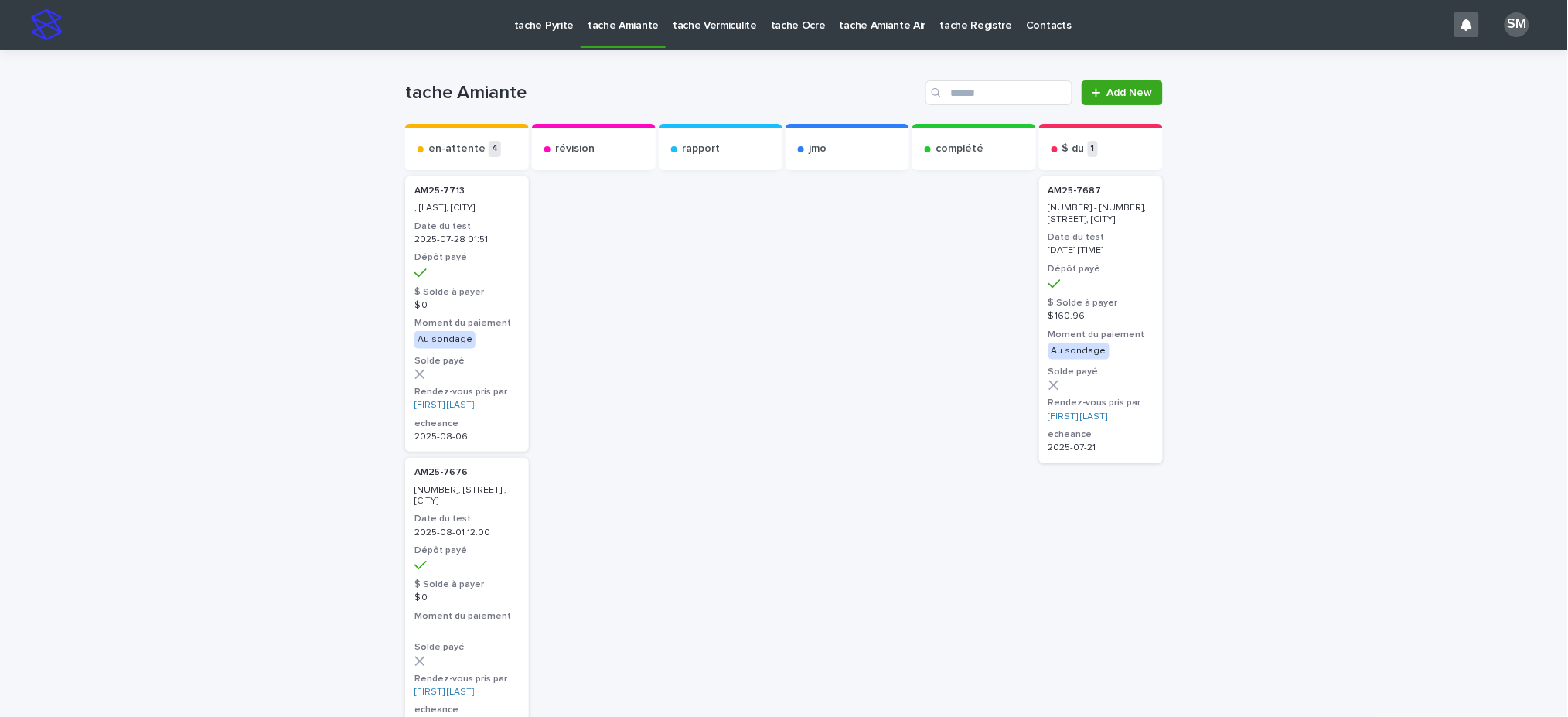 click on "tache Vermiculite" at bounding box center (714, 16) 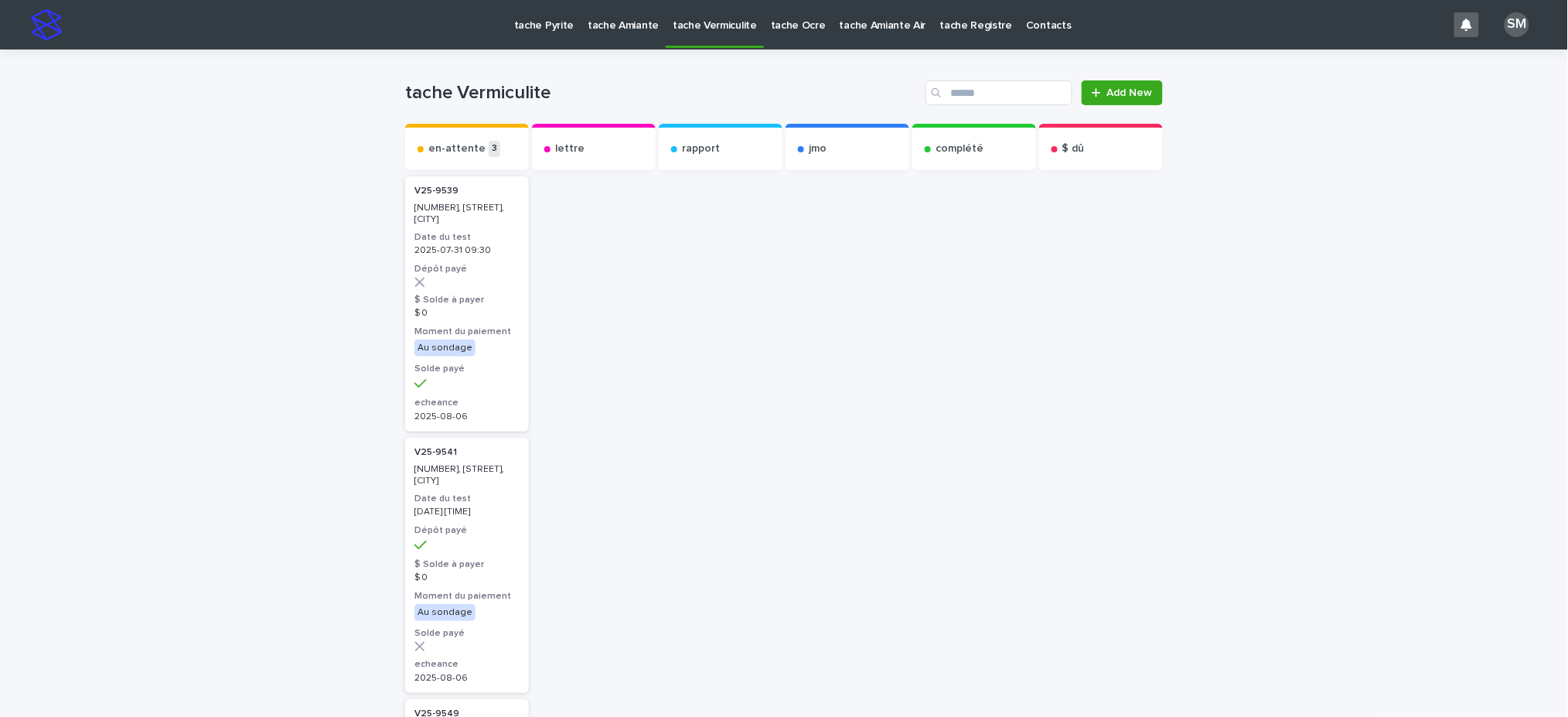 click on "tache Ocre" at bounding box center [798, 16] 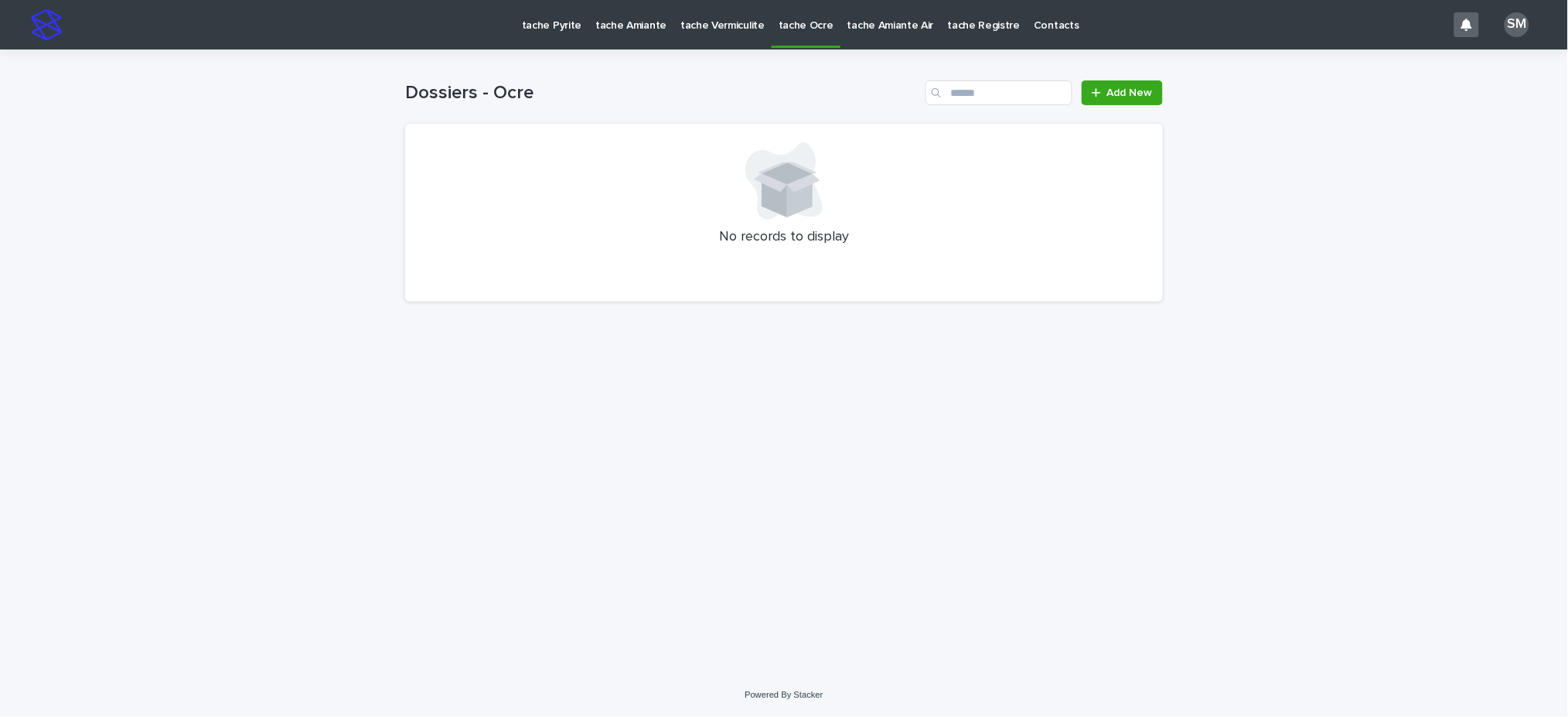 click on "tache Pyrite" at bounding box center [551, 16] 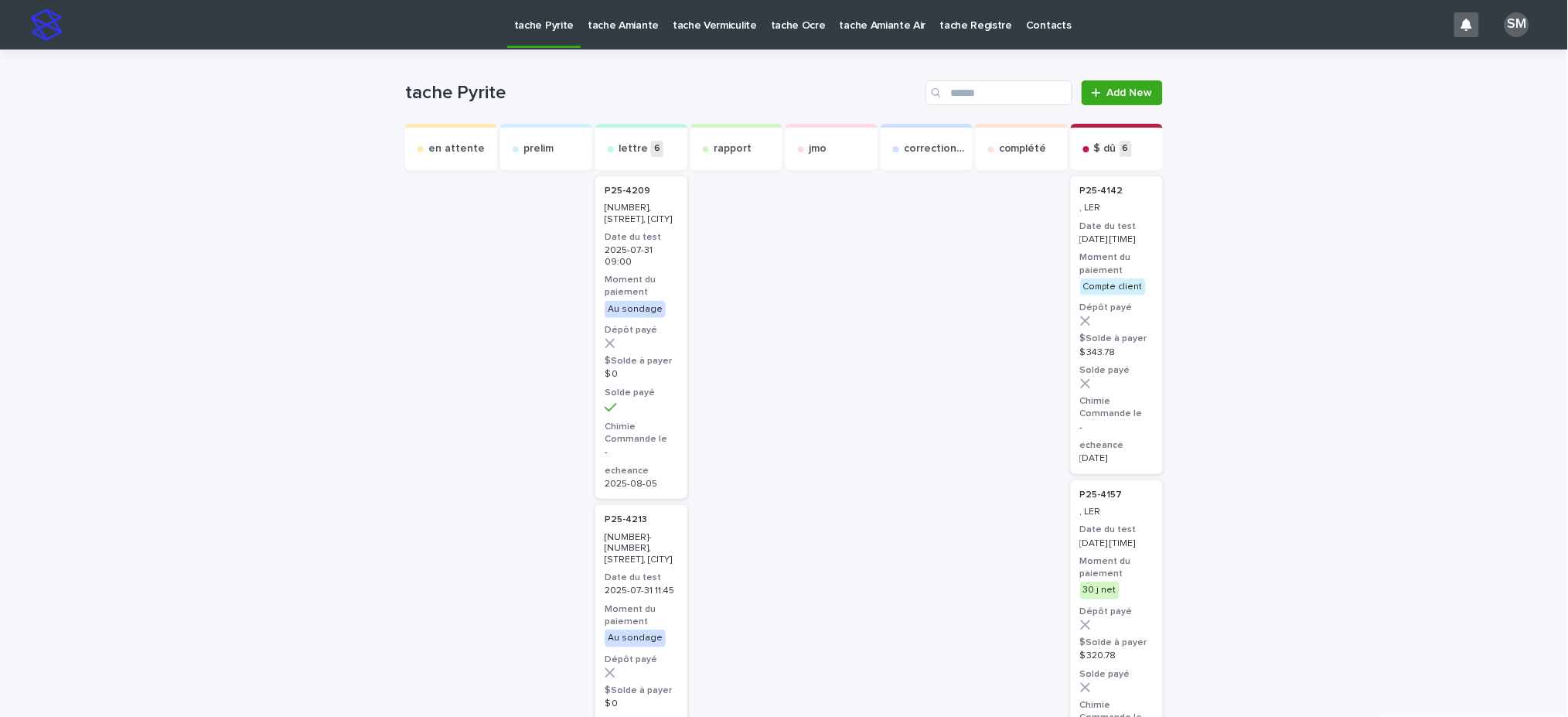 click on "tache Amiante" at bounding box center (623, 16) 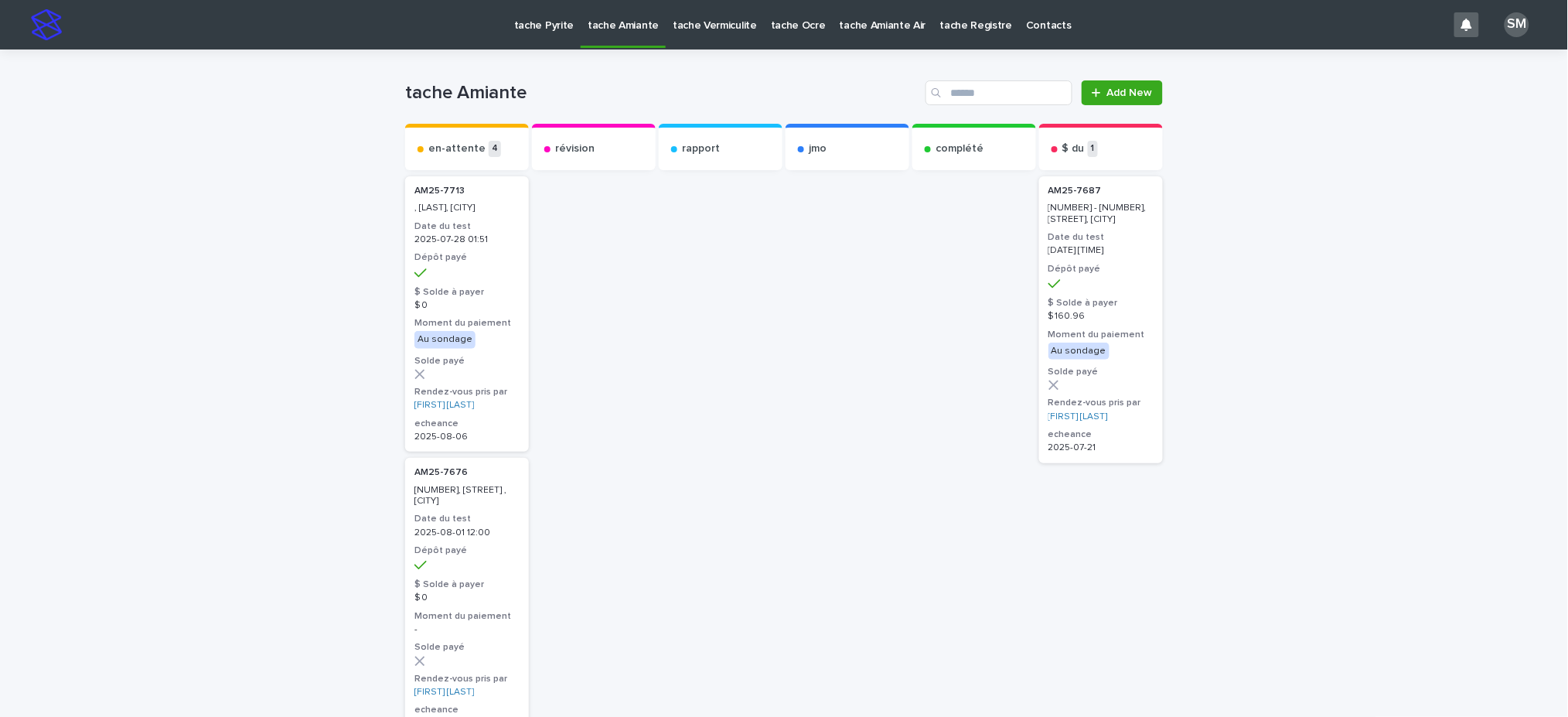 click on "tache Vermiculite" at bounding box center (714, 16) 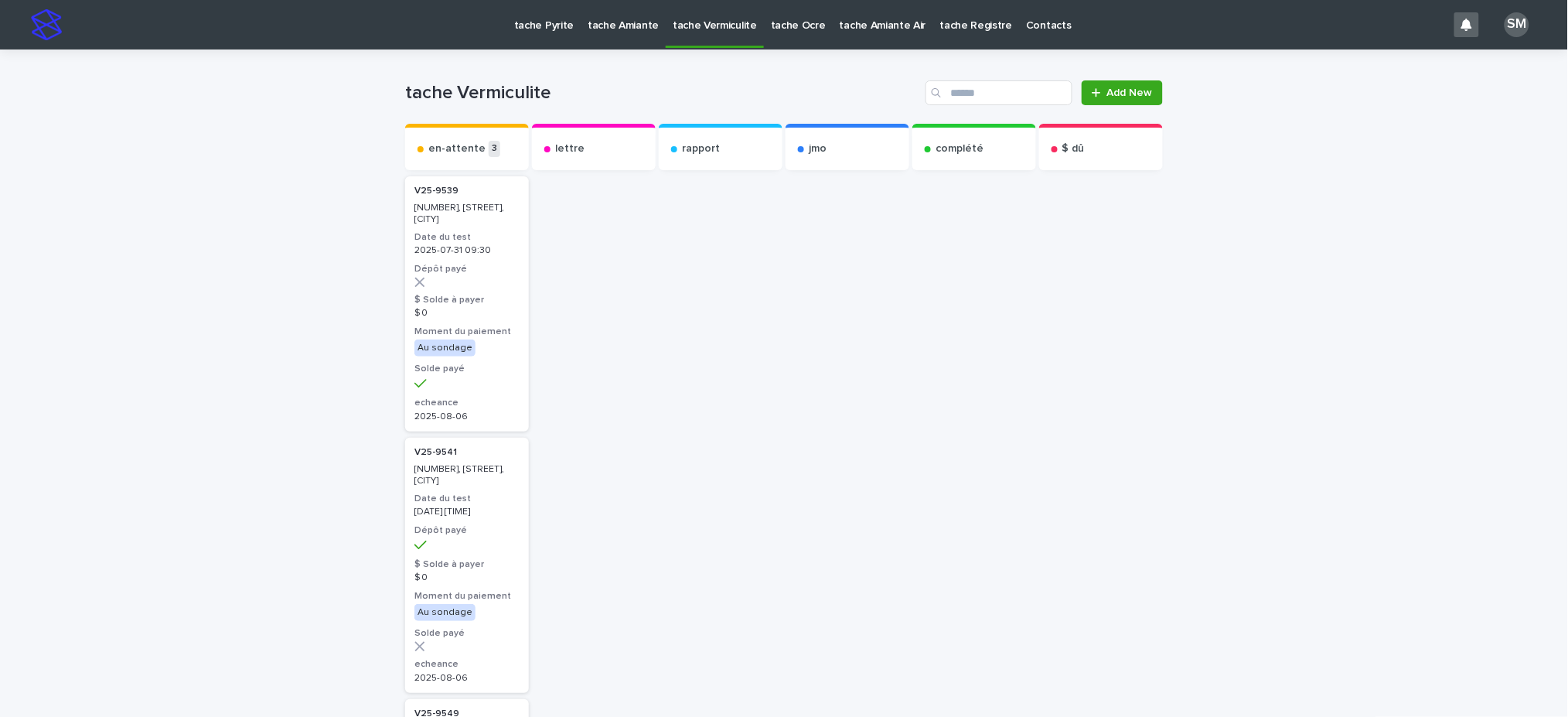 click on "tache Pyrite" at bounding box center (544, 24) 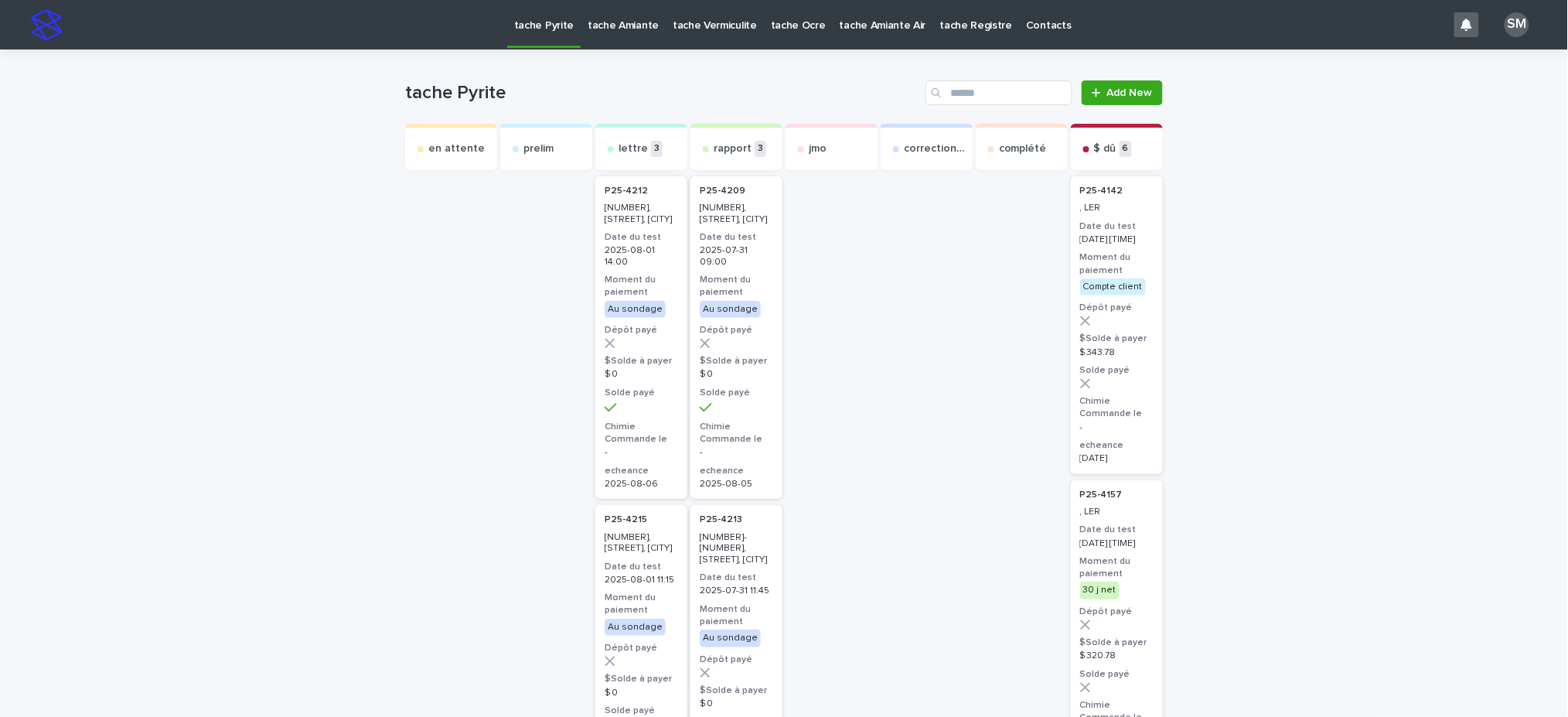 click on "tache Amiante" at bounding box center (623, 24) 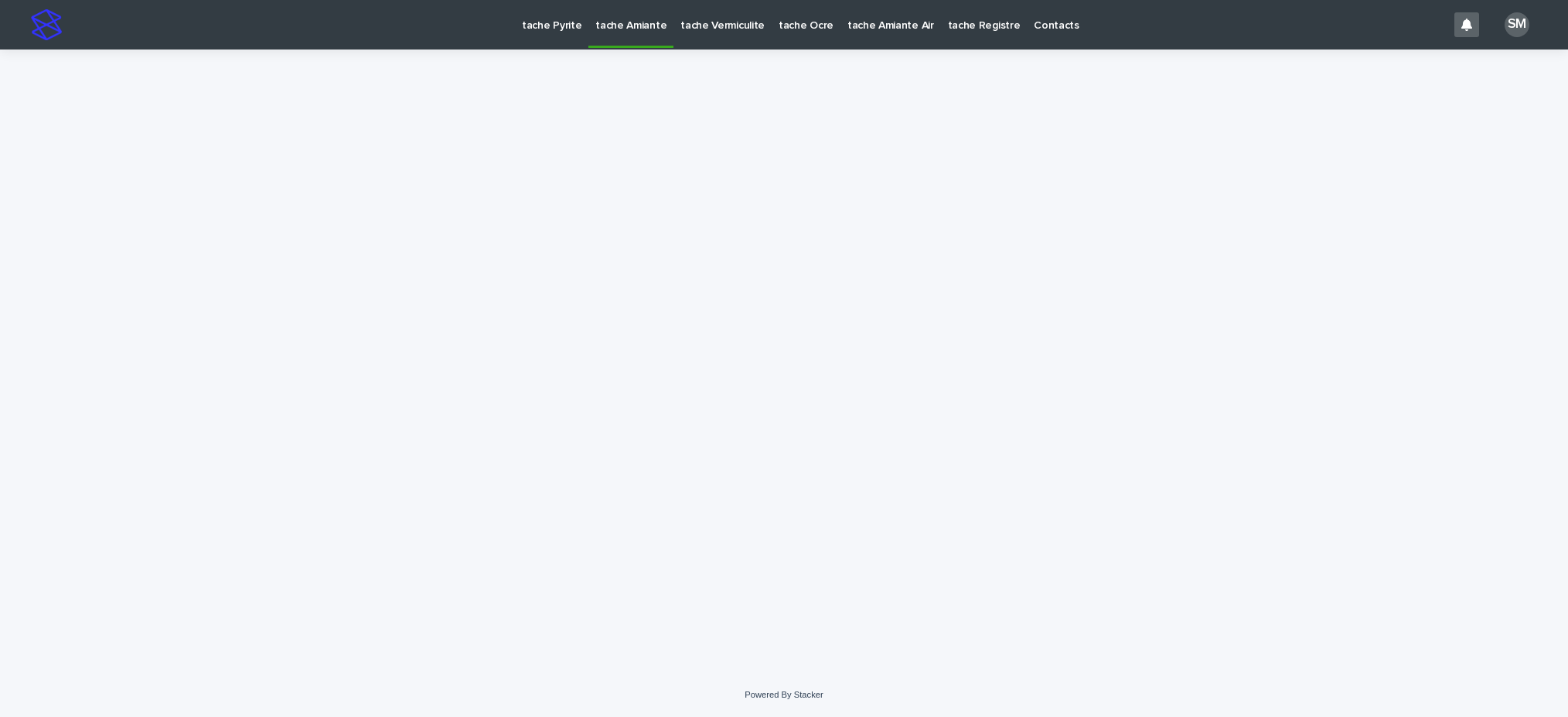 scroll, scrollTop: 0, scrollLeft: 0, axis: both 